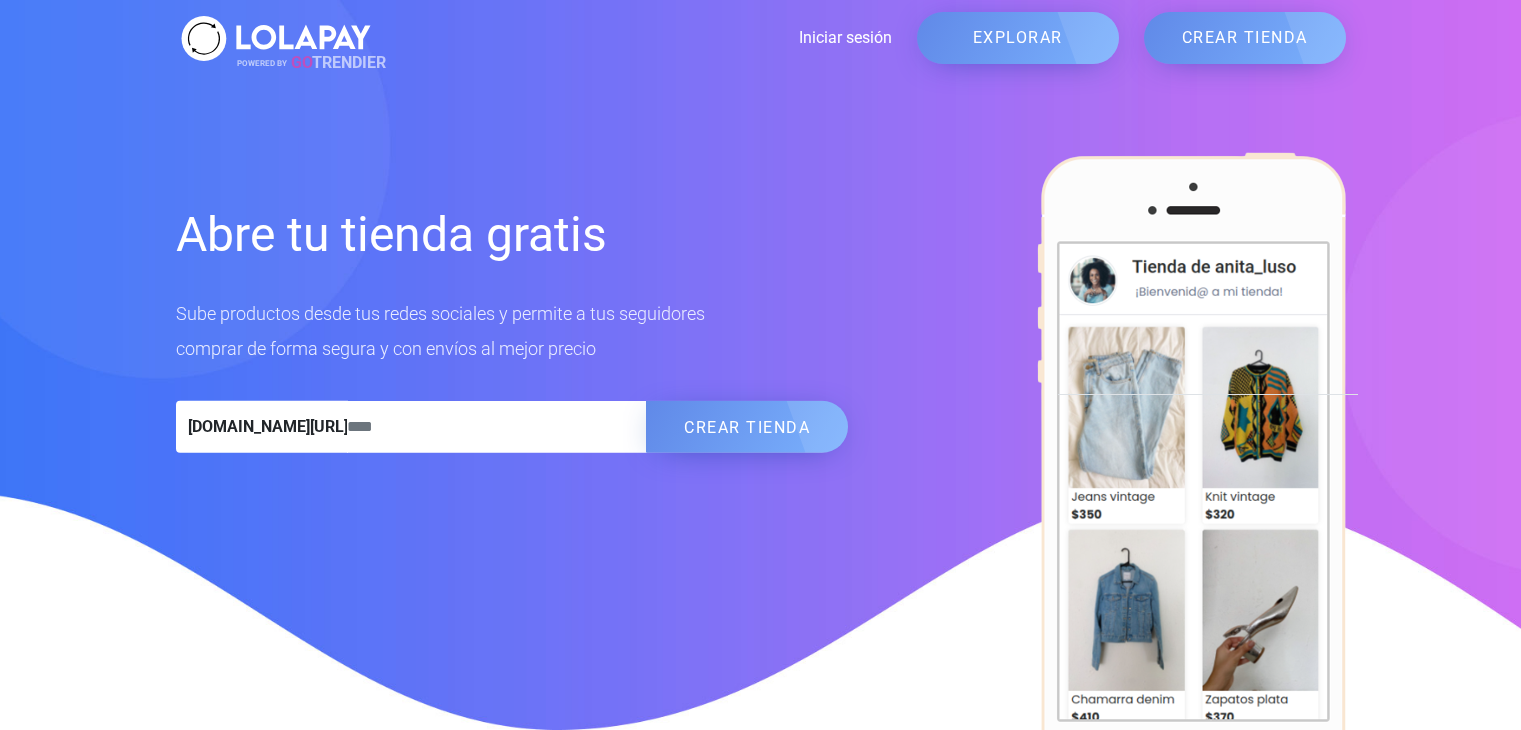 scroll, scrollTop: 0, scrollLeft: 0, axis: both 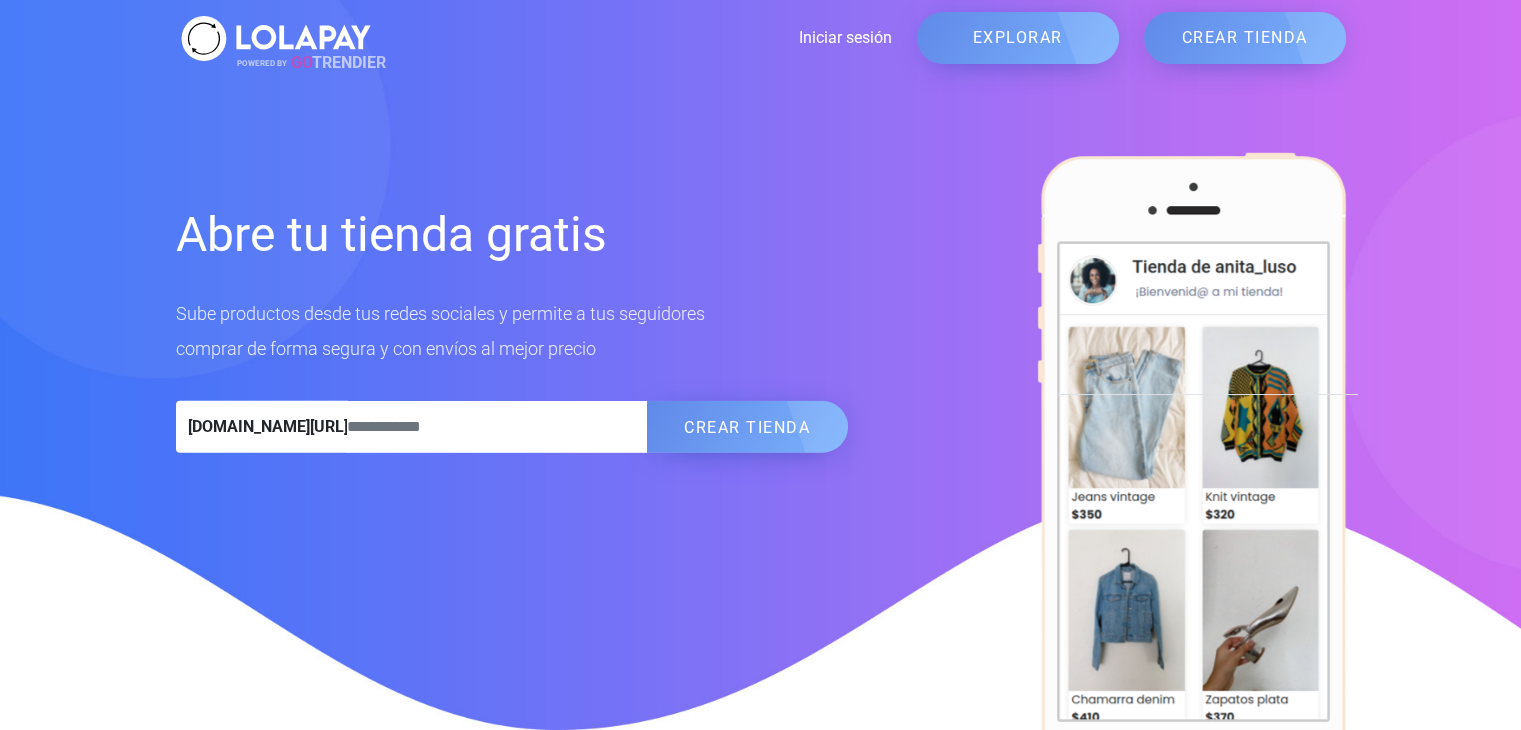 click at bounding box center [497, 427] 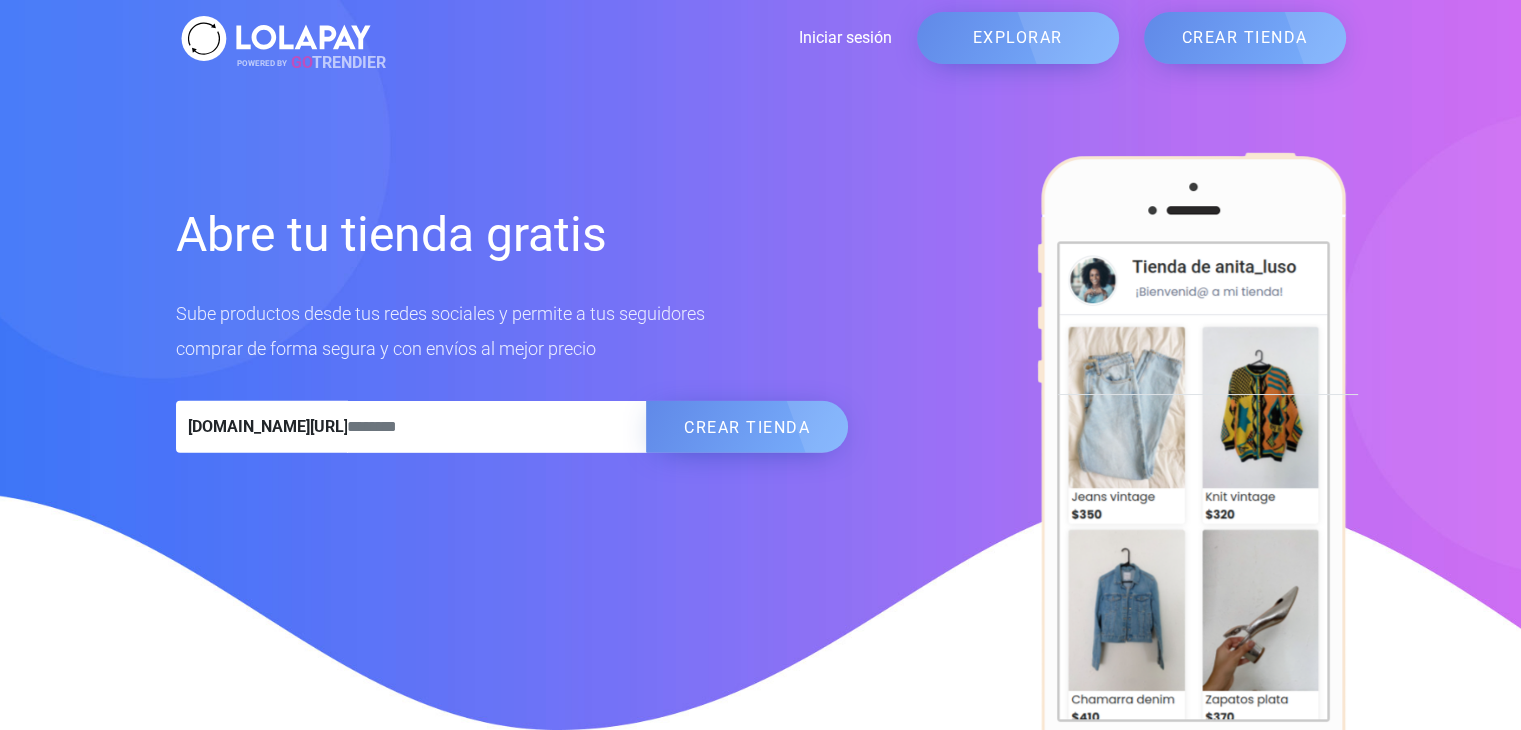 click on "EXPLORAR" at bounding box center [1018, 38] 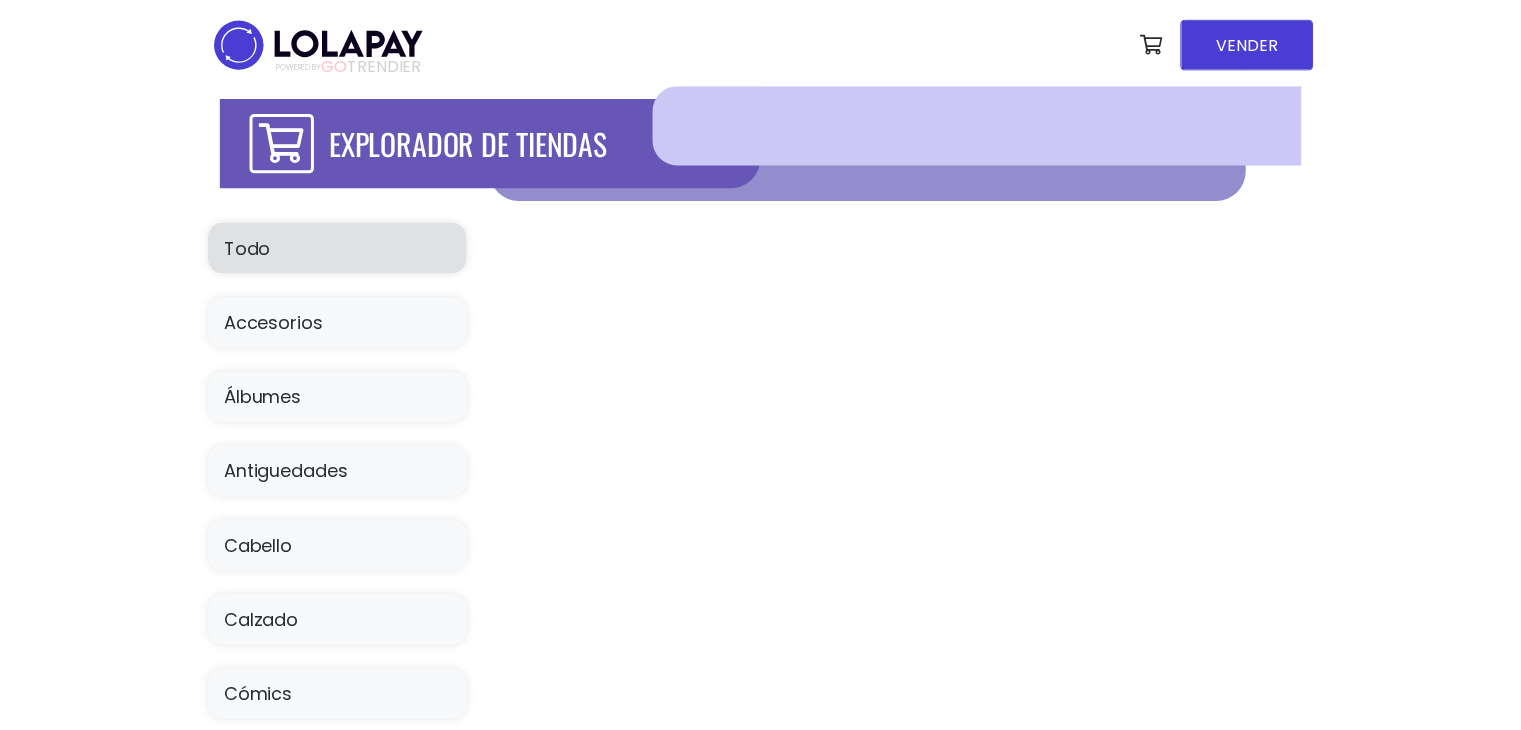 scroll, scrollTop: 0, scrollLeft: 0, axis: both 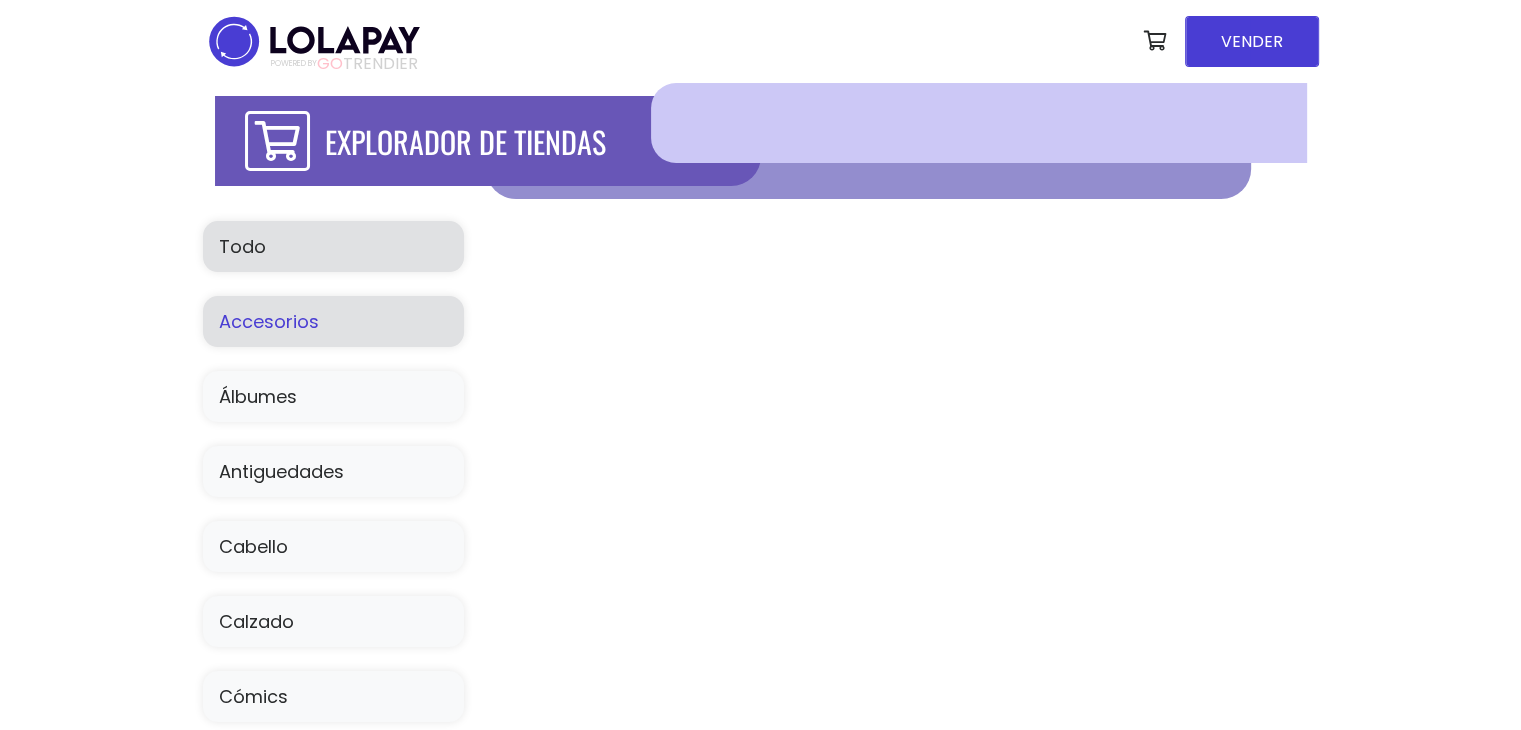 click on "Accesorios" at bounding box center [333, 321] 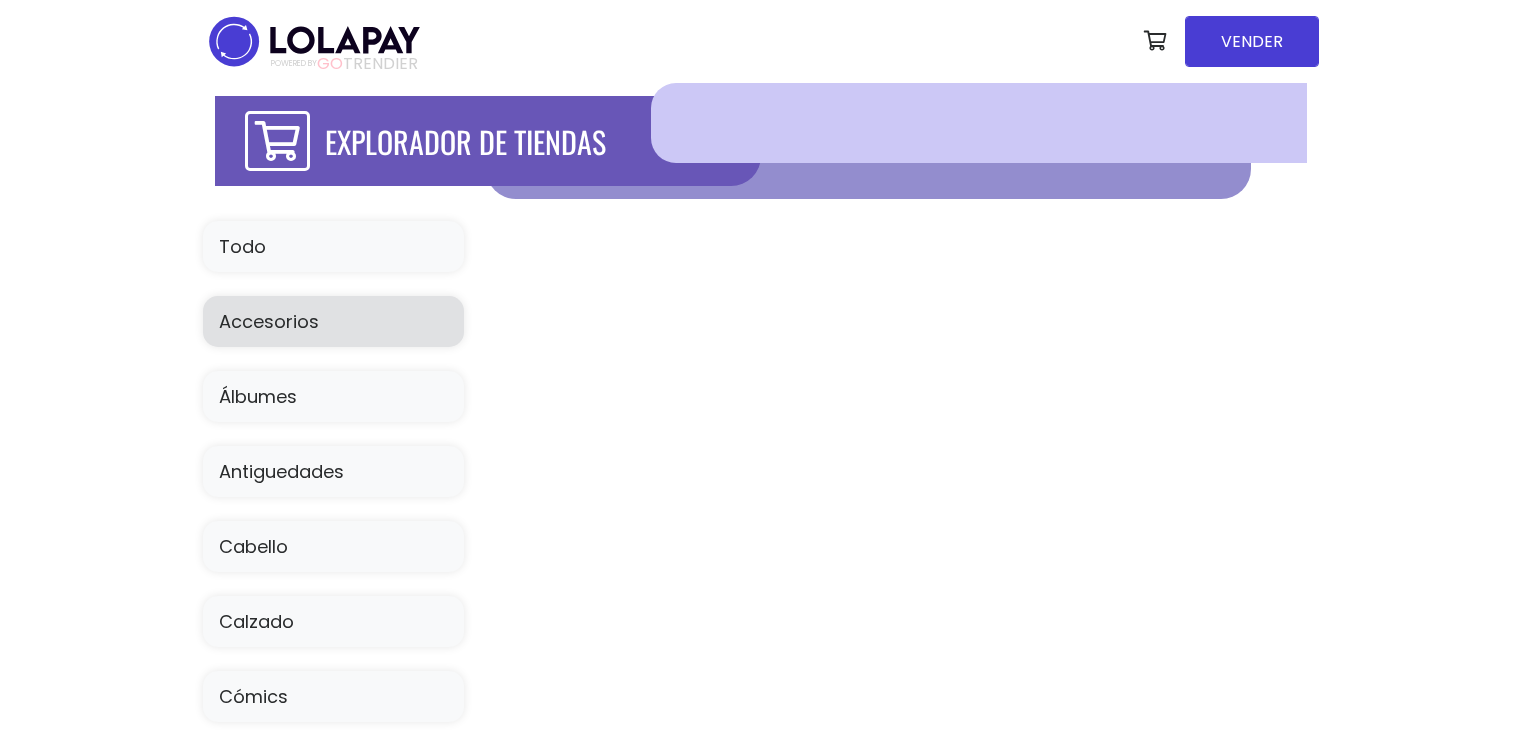 scroll, scrollTop: 0, scrollLeft: 0, axis: both 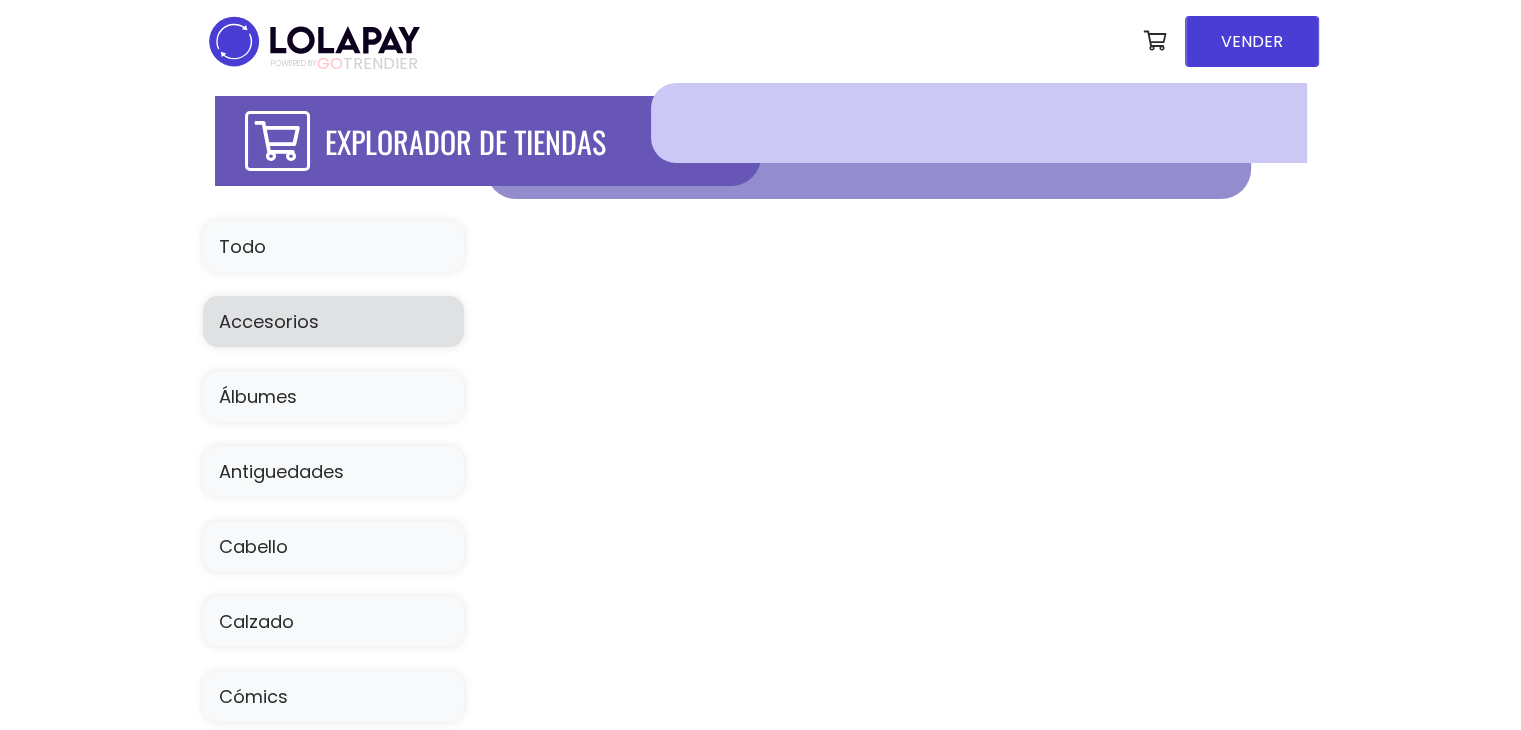 click at bounding box center [978, 123] 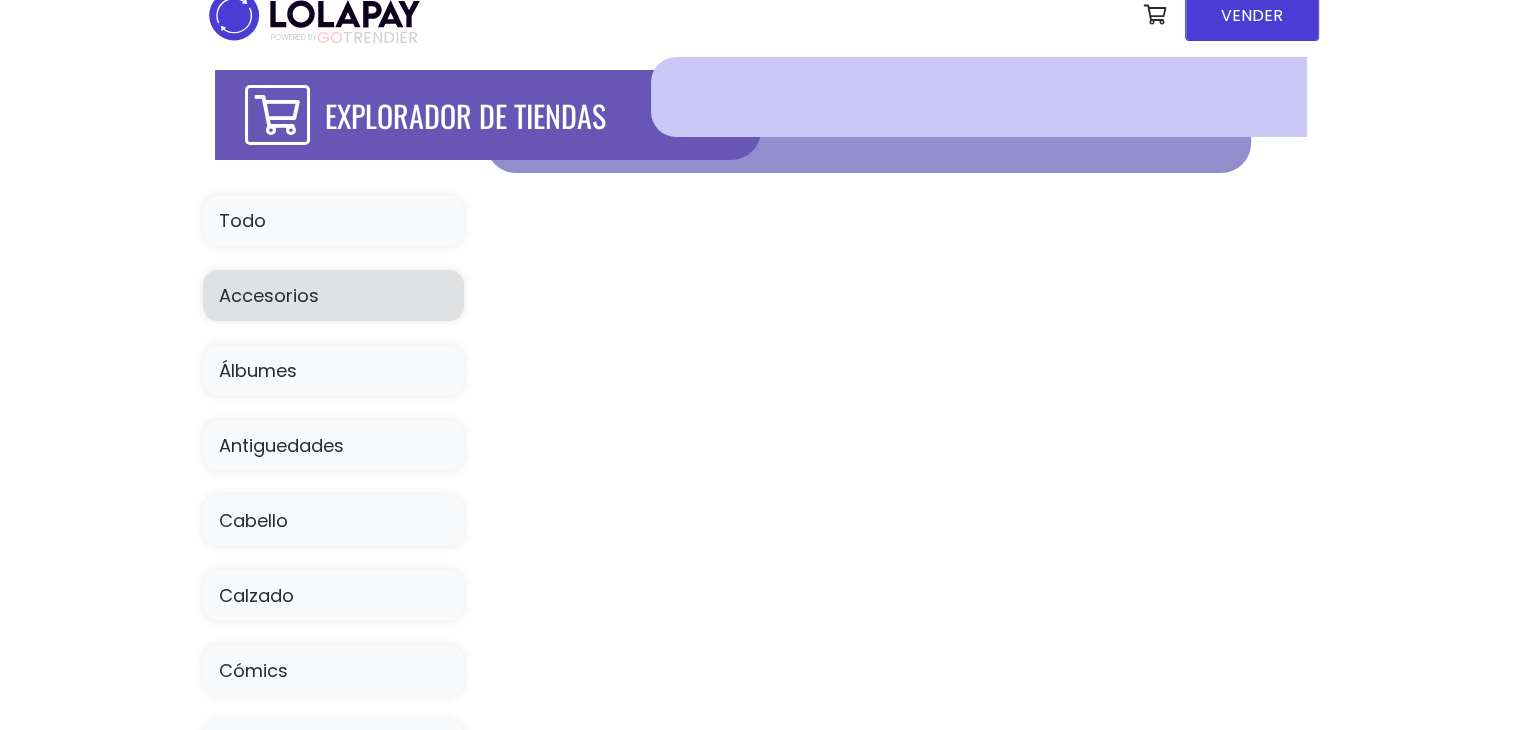 scroll, scrollTop: 0, scrollLeft: 0, axis: both 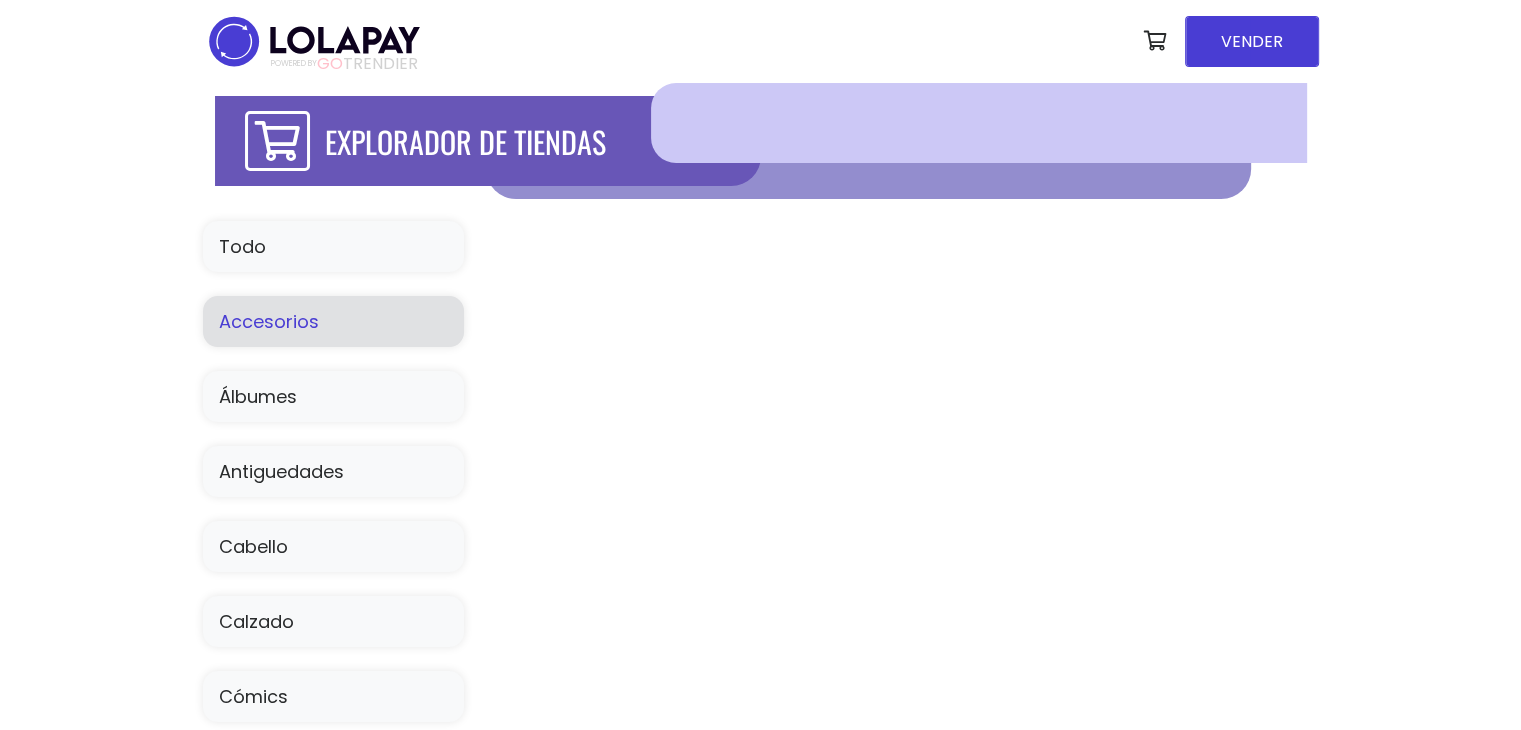 click on "Accesorios" at bounding box center (333, 321) 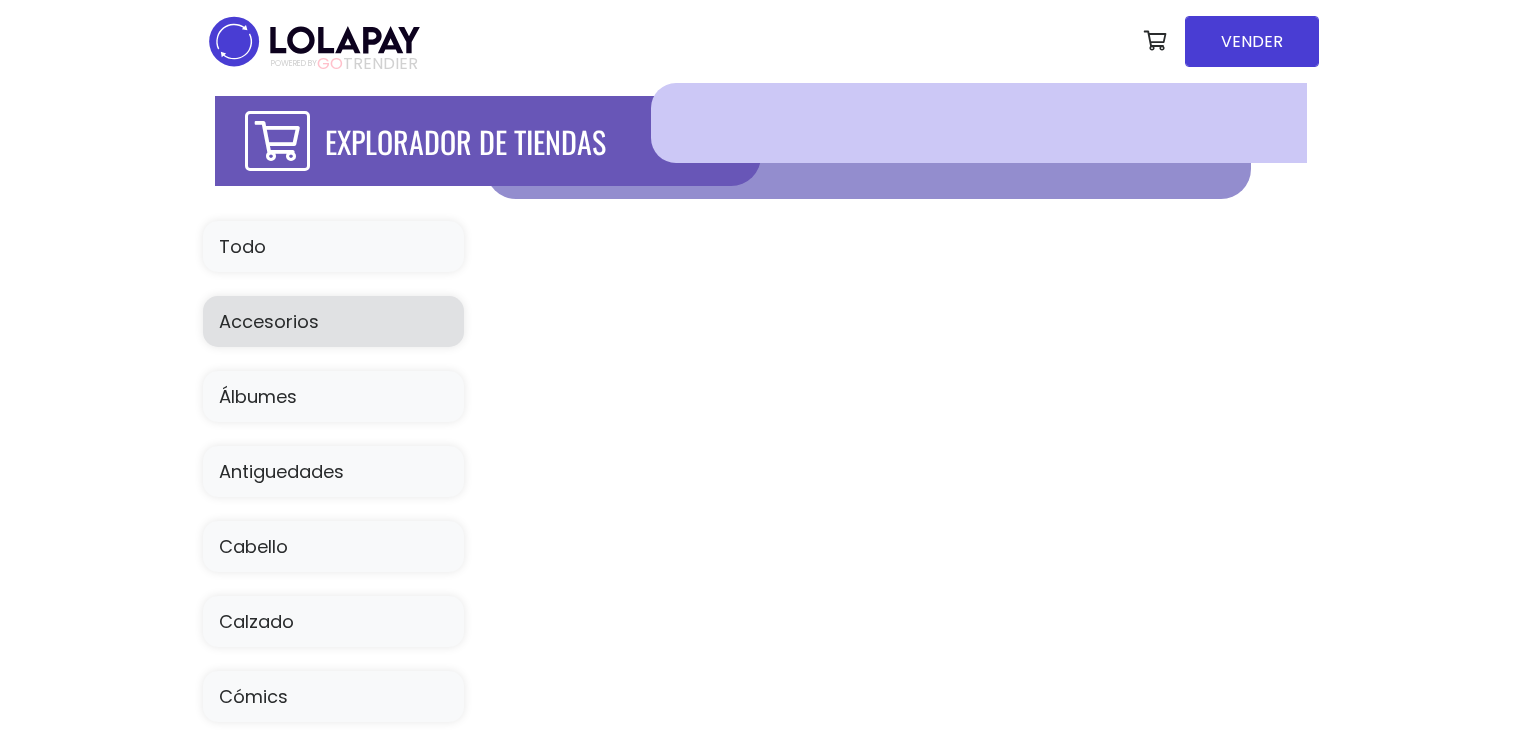 scroll, scrollTop: 0, scrollLeft: 0, axis: both 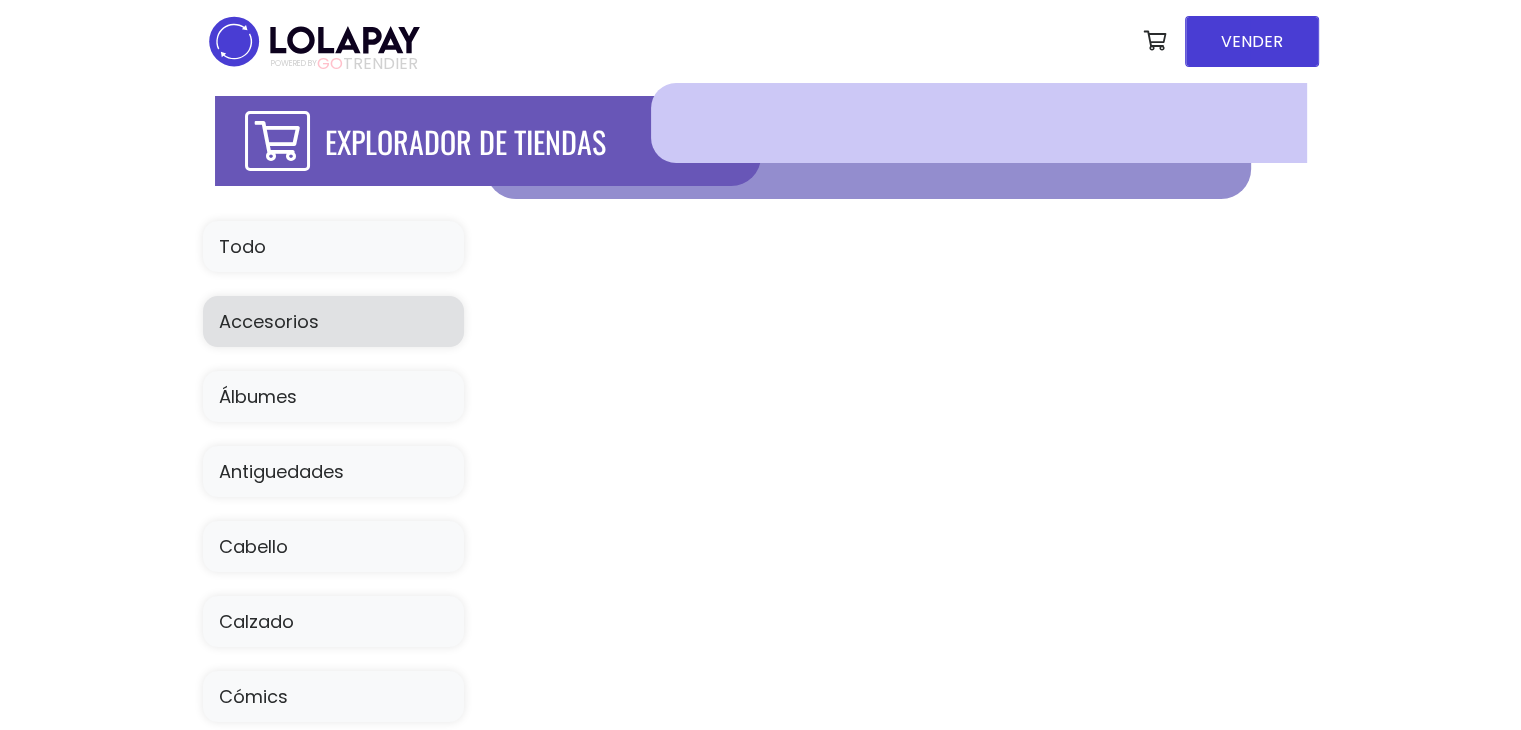click on "EXPLORADOR DE TIENDAS" at bounding box center (488, 141) 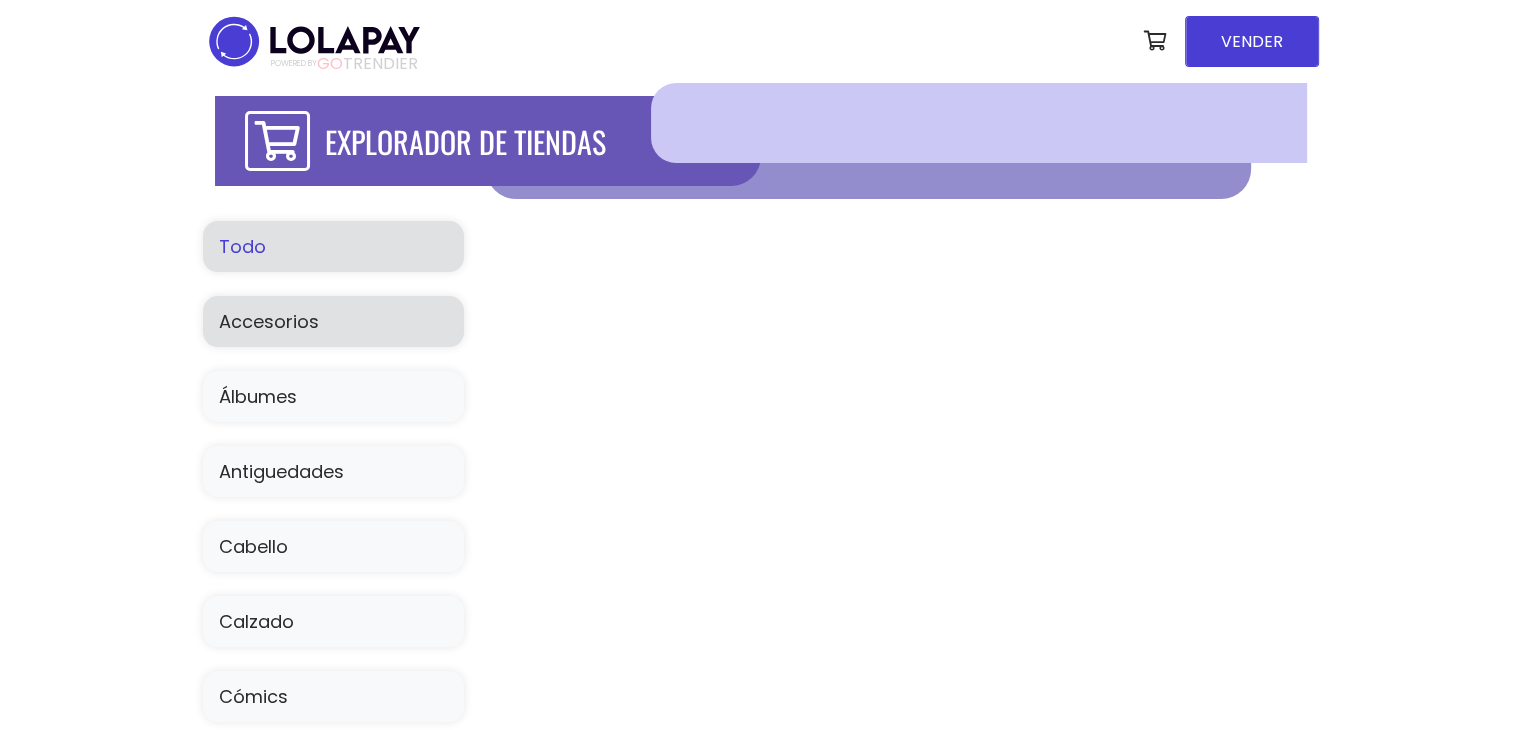 click on "Todo" at bounding box center [333, 246] 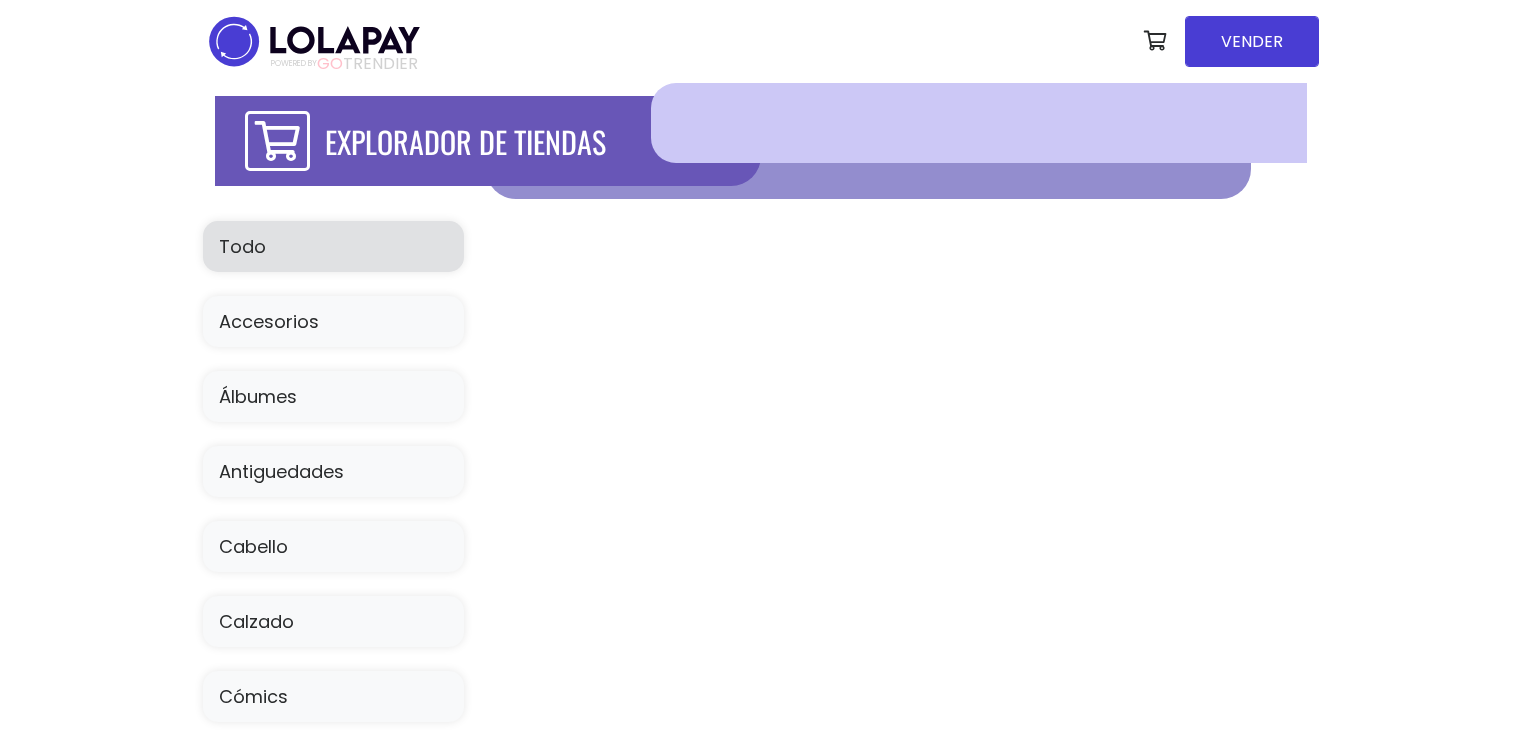 scroll, scrollTop: 0, scrollLeft: 0, axis: both 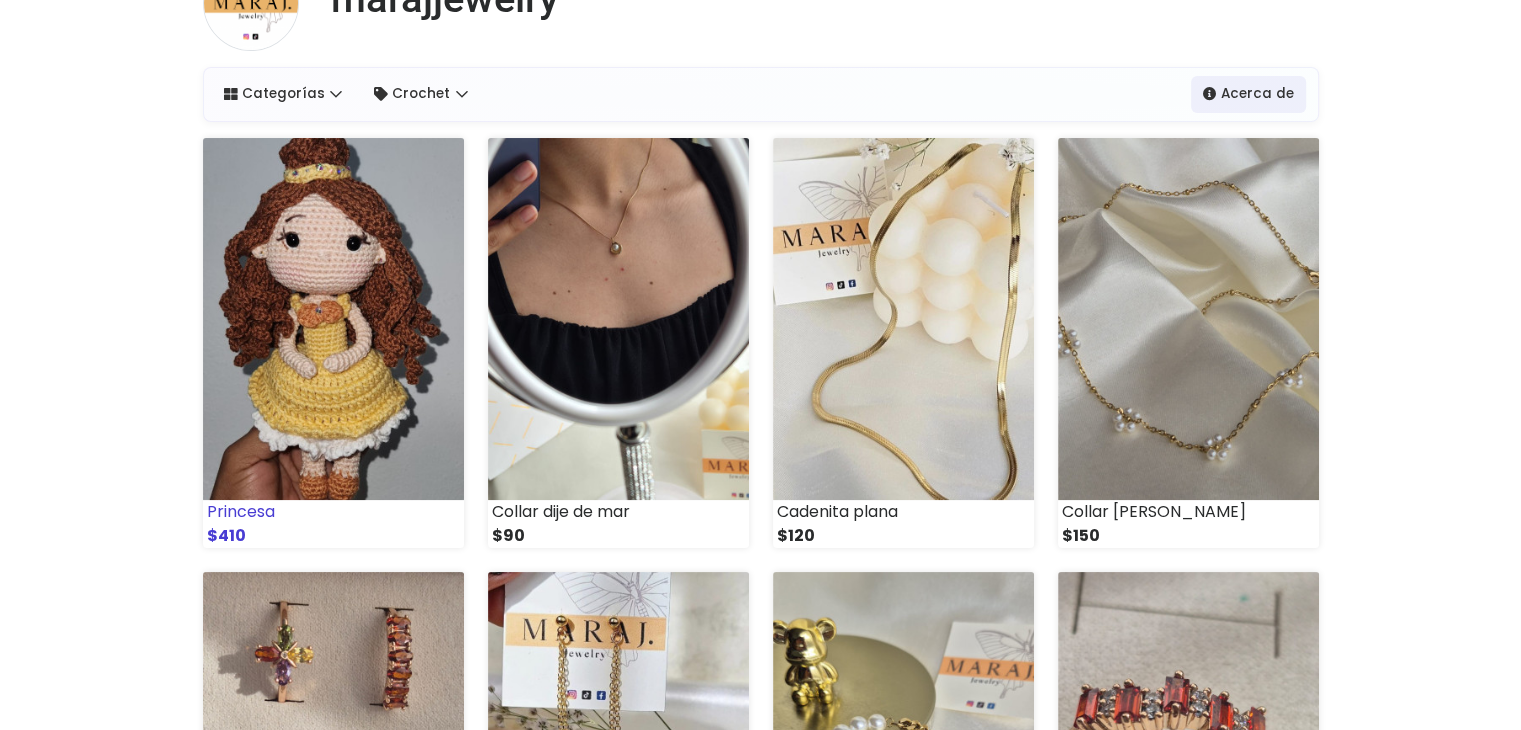 click at bounding box center (333, 319) 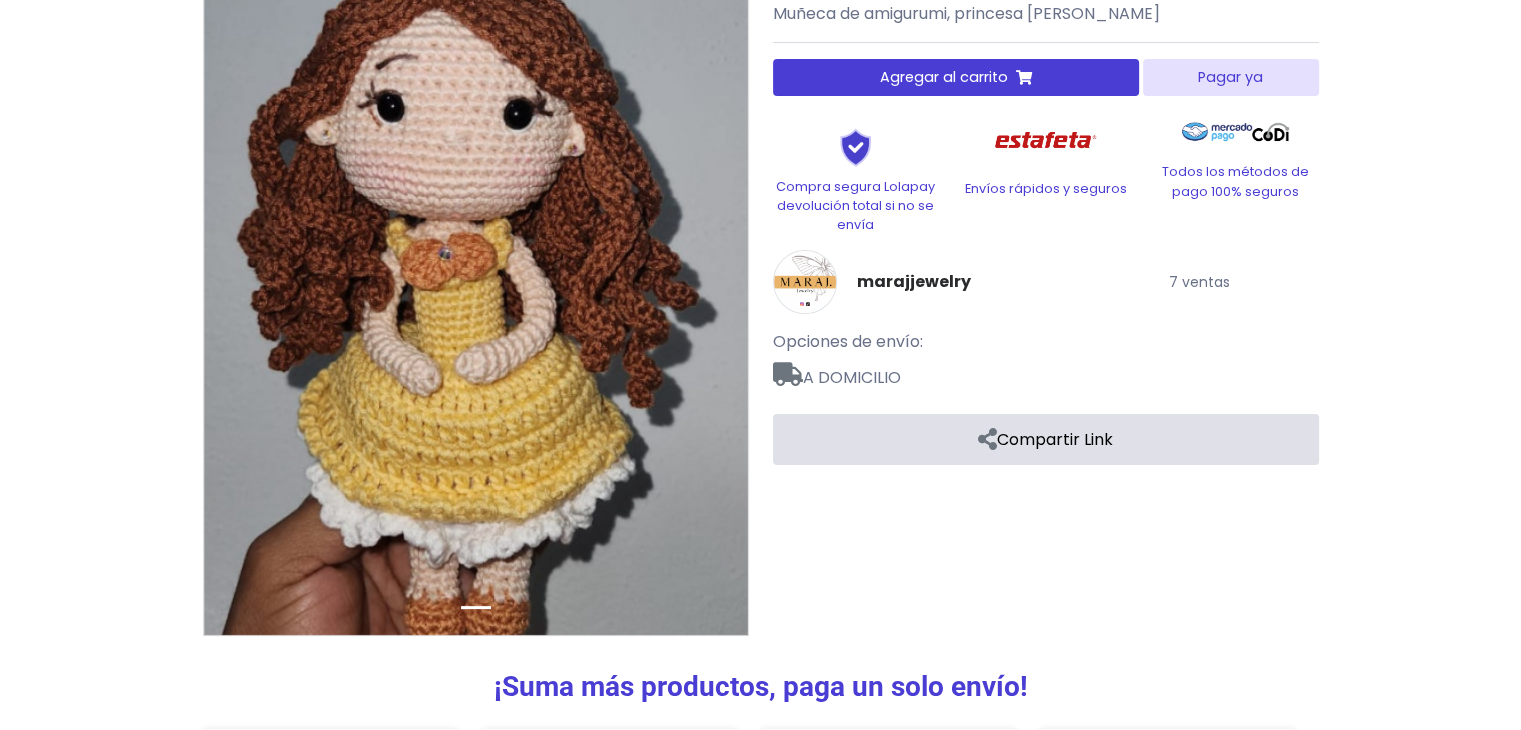 scroll, scrollTop: 4, scrollLeft: 0, axis: vertical 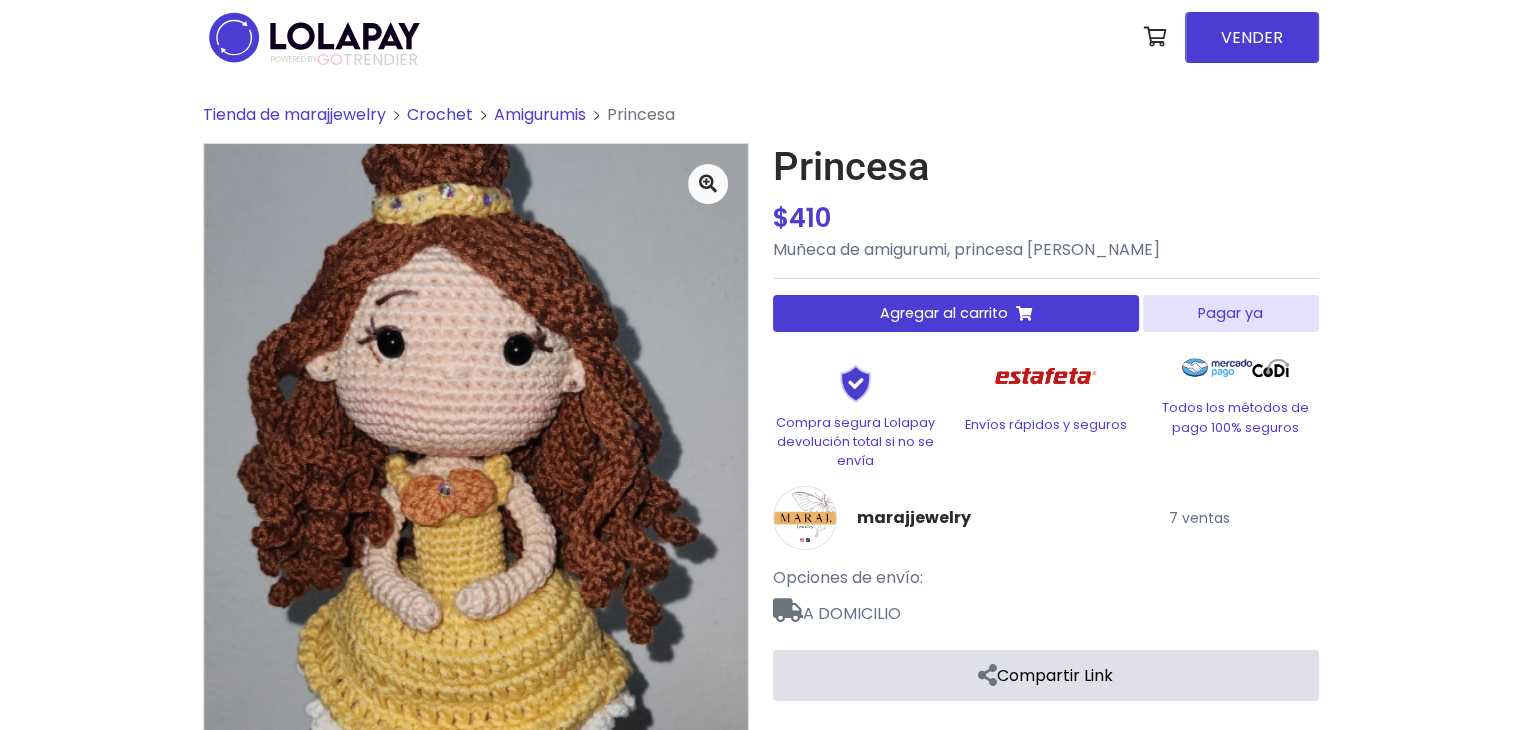 click at bounding box center (1023, 314) 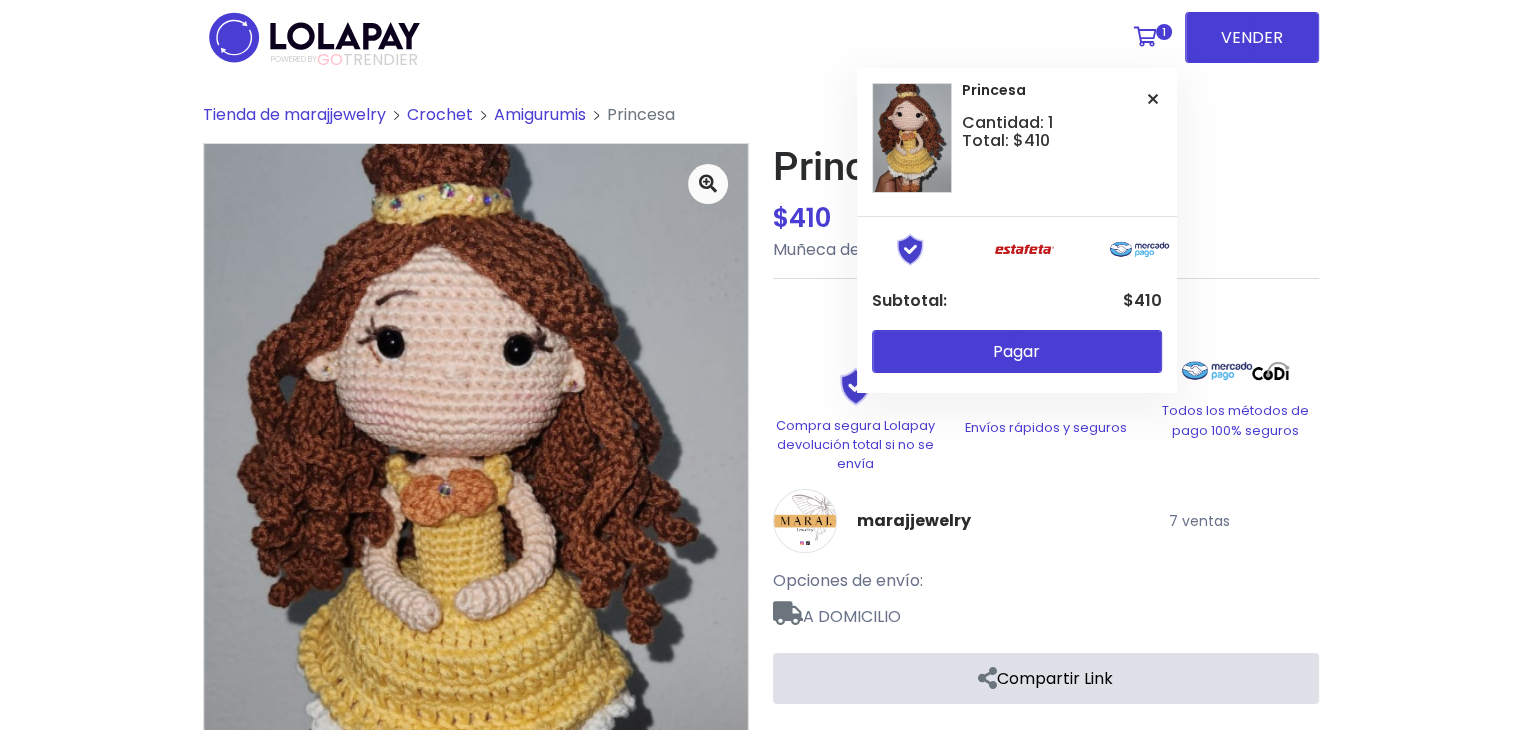 click at bounding box center (1145, 37) 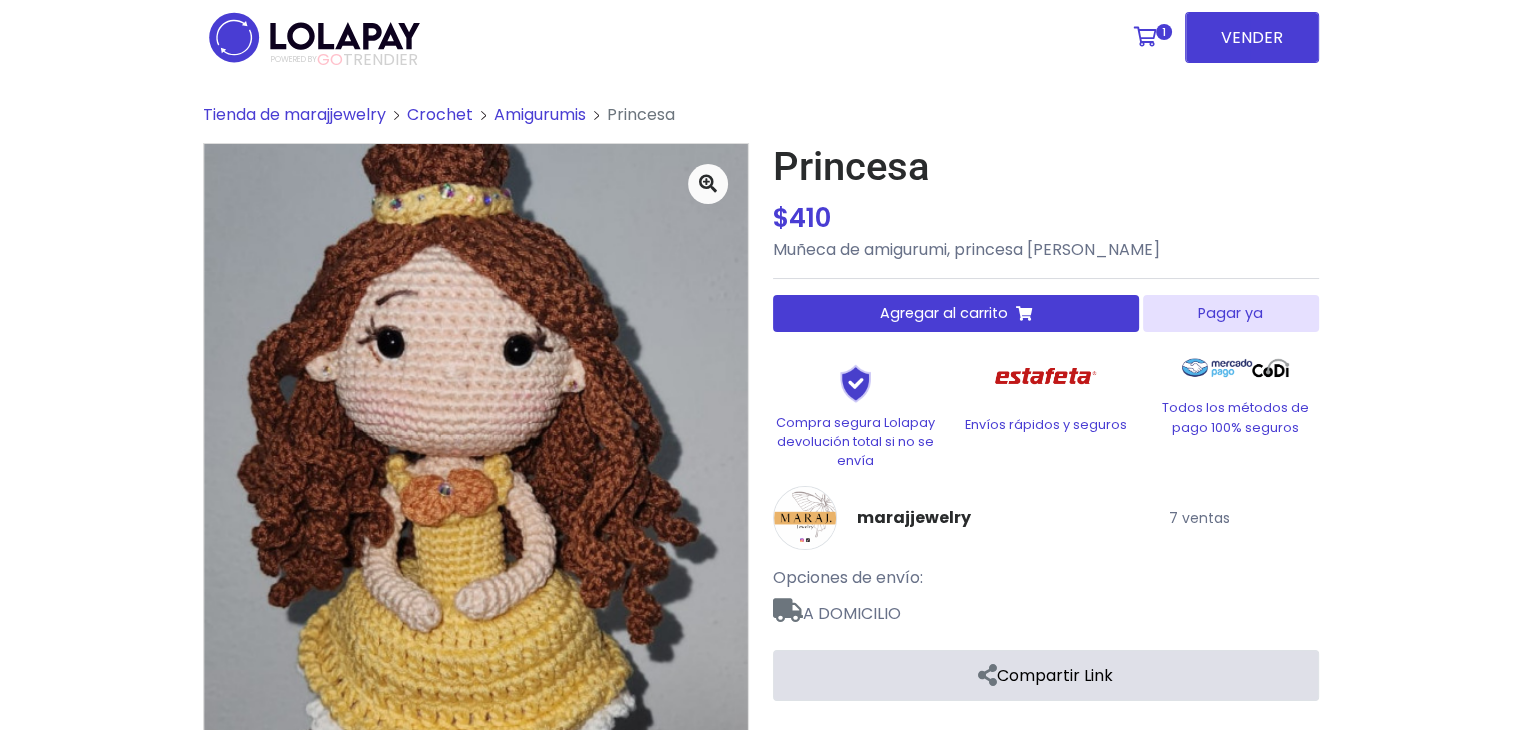 scroll, scrollTop: 0, scrollLeft: 0, axis: both 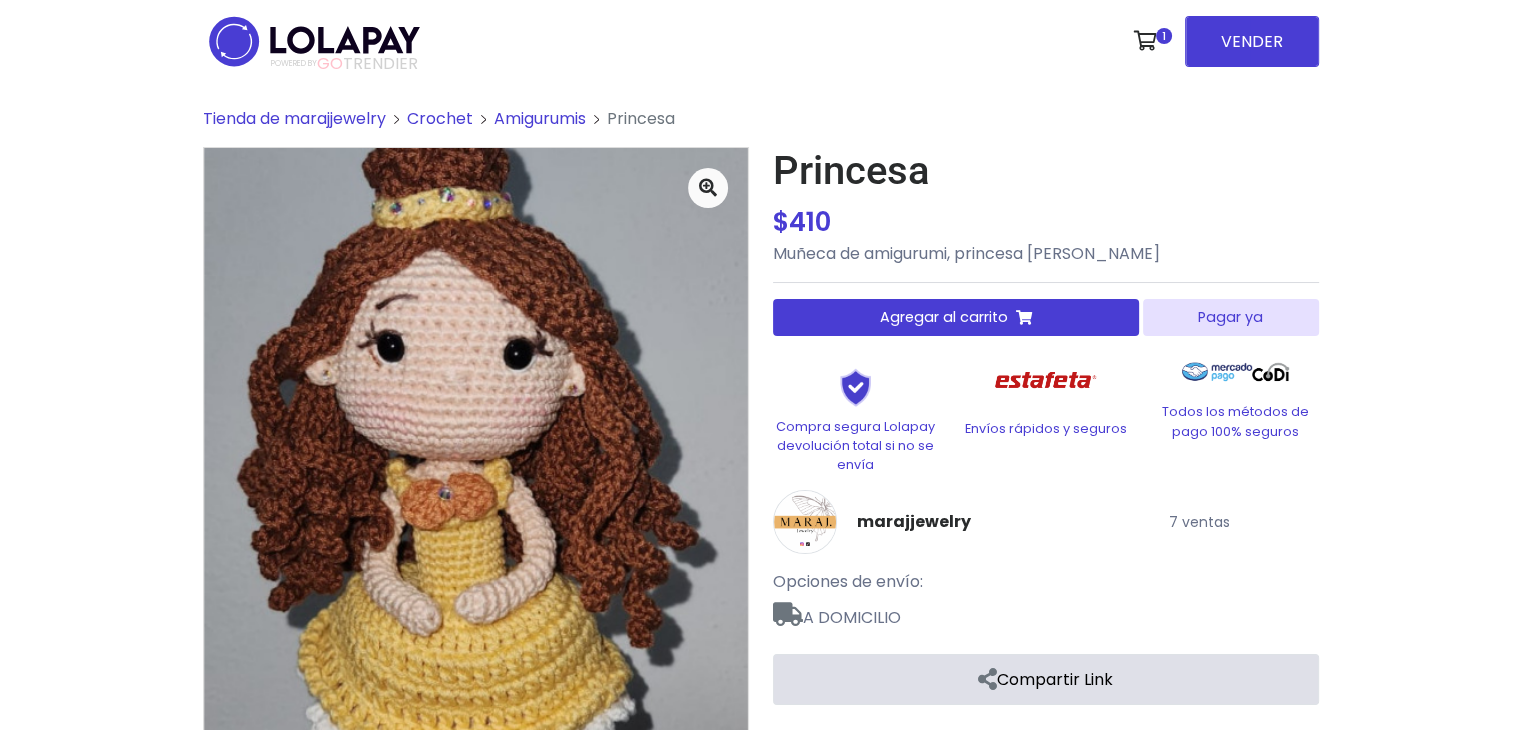 click on "Pagar ya" at bounding box center [1230, 317] 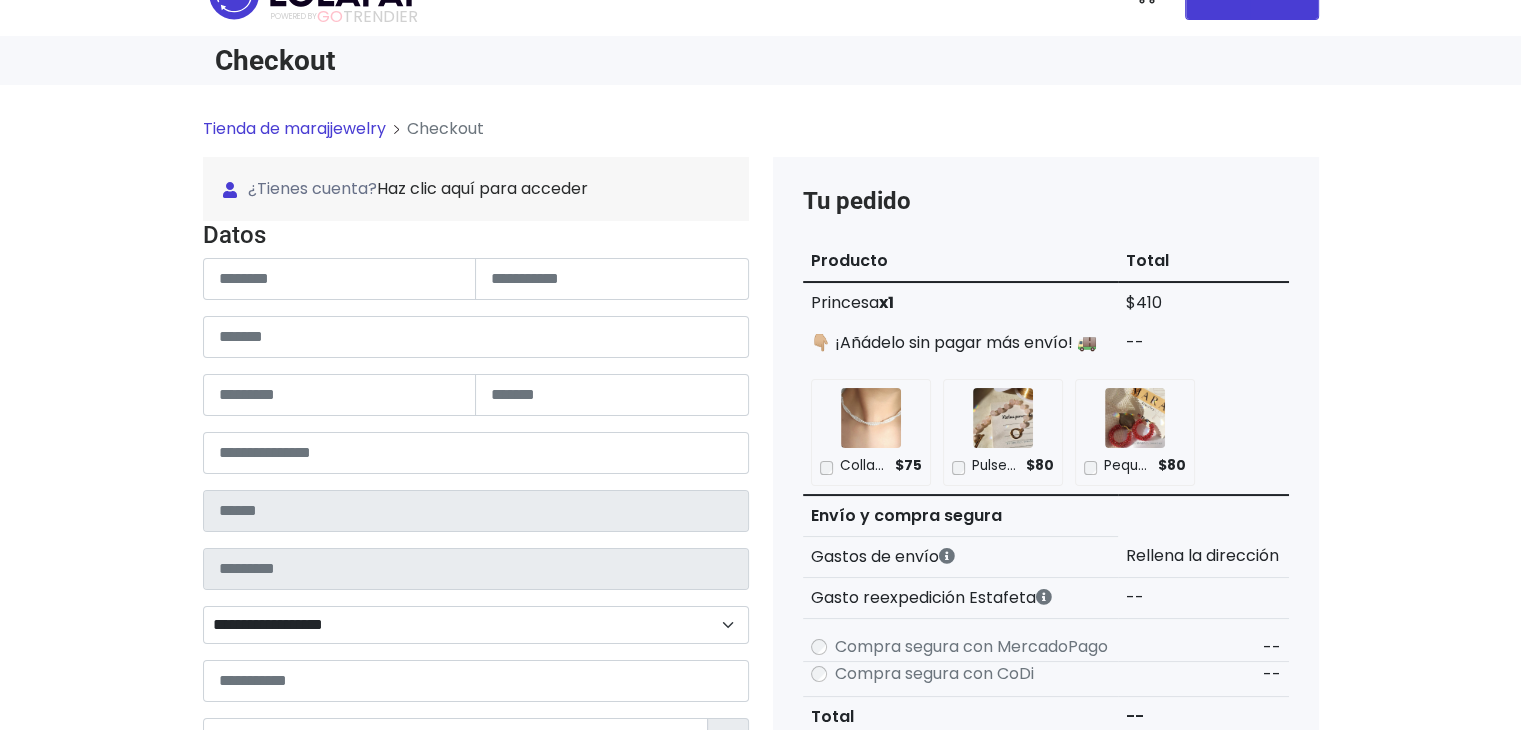 scroll, scrollTop: 48, scrollLeft: 0, axis: vertical 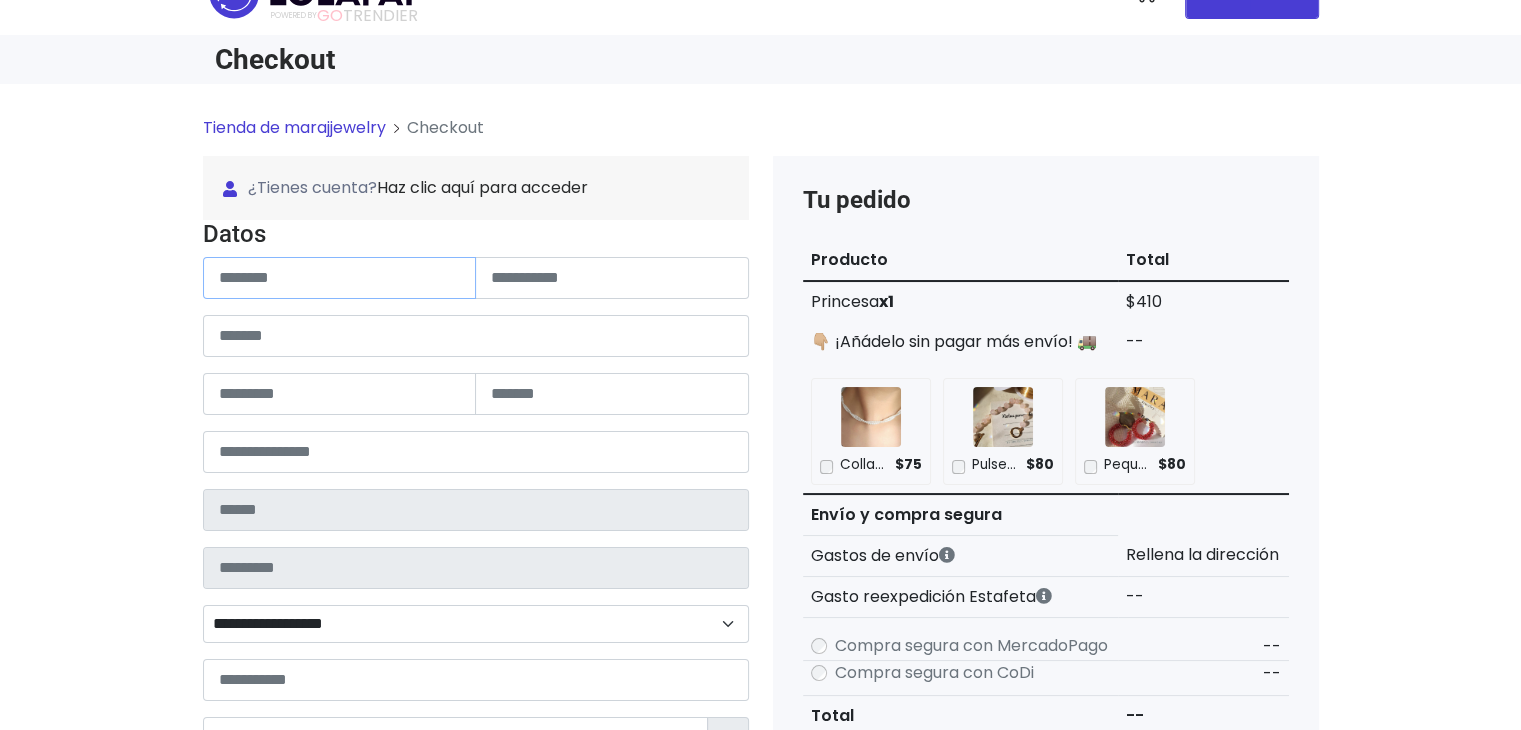 click at bounding box center [340, 278] 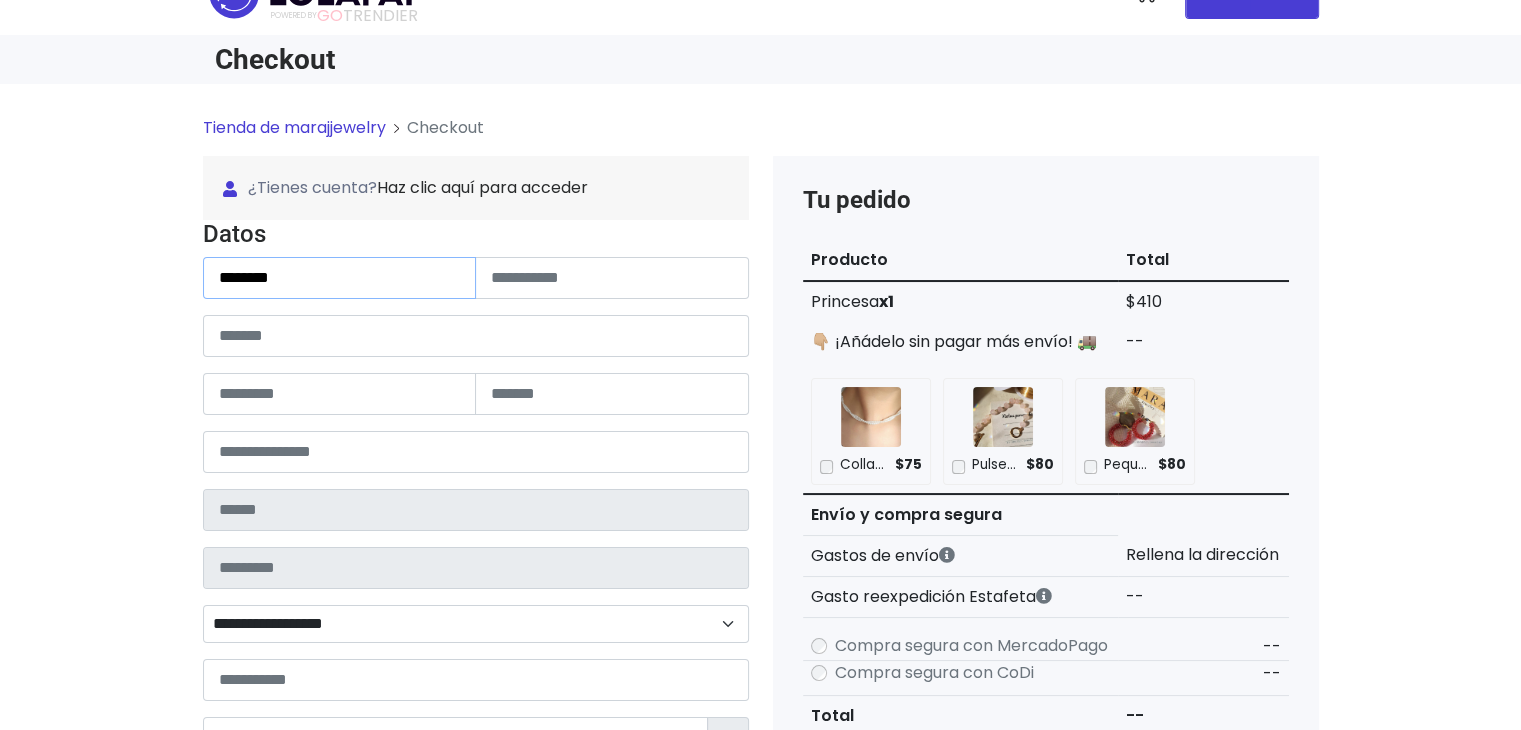 type on "********" 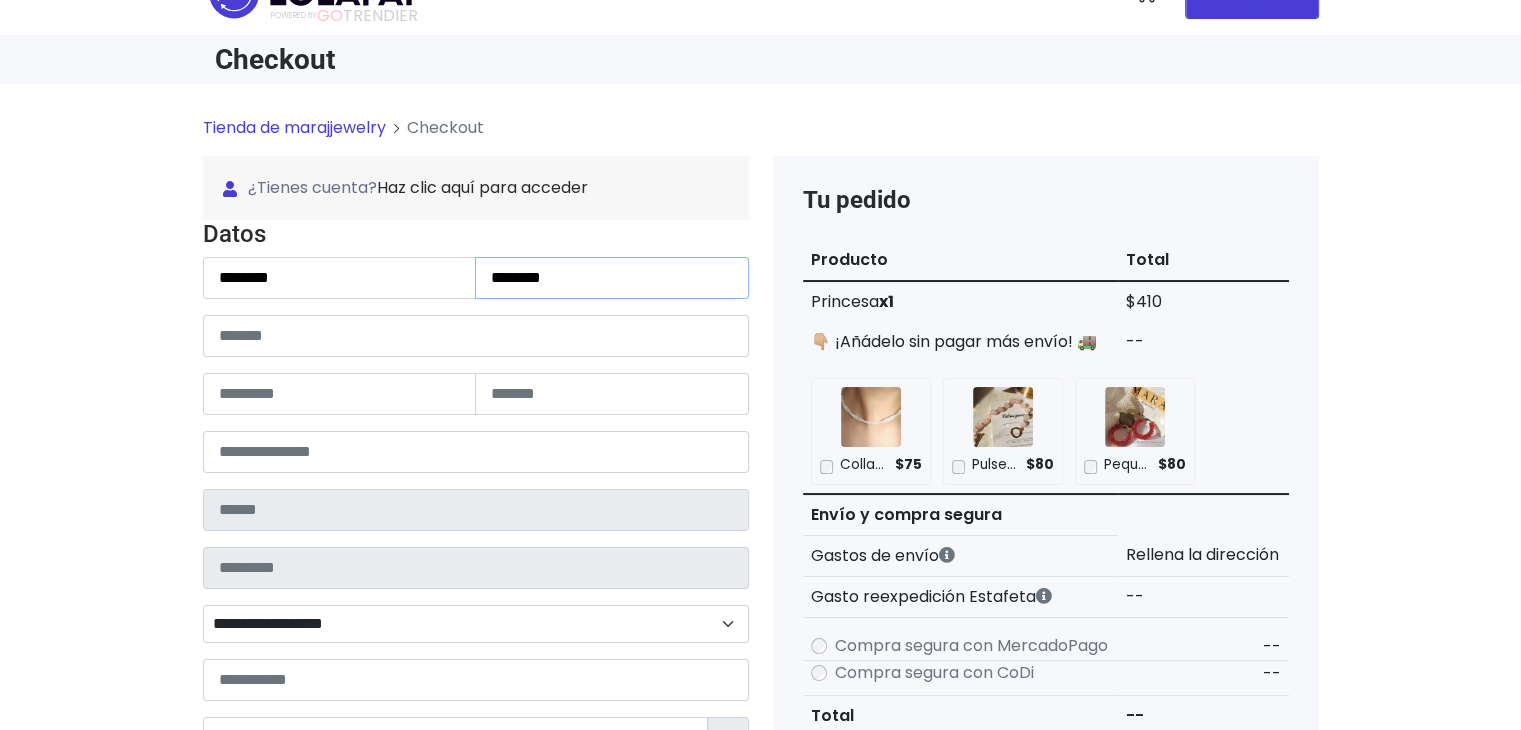type on "********" 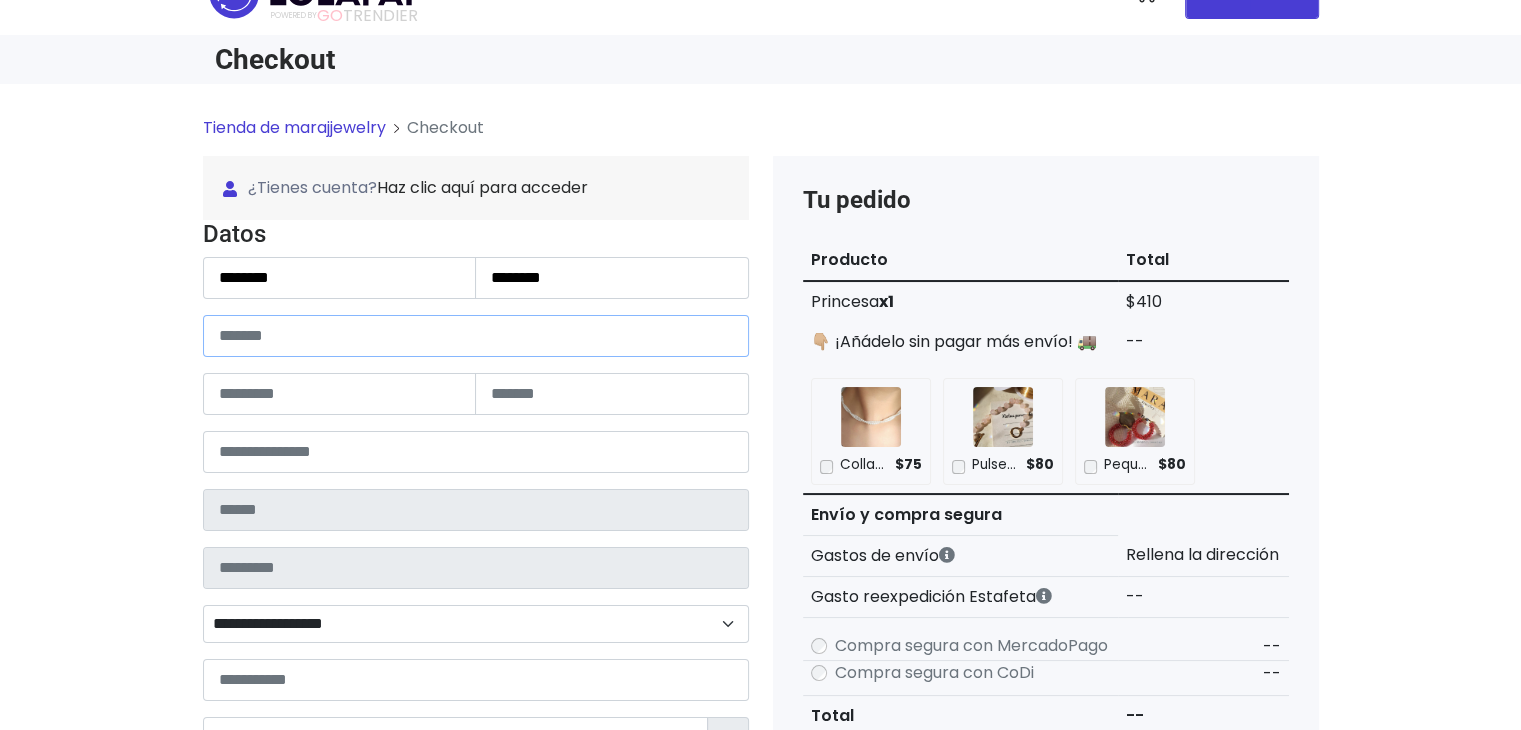 click at bounding box center [476, 336] 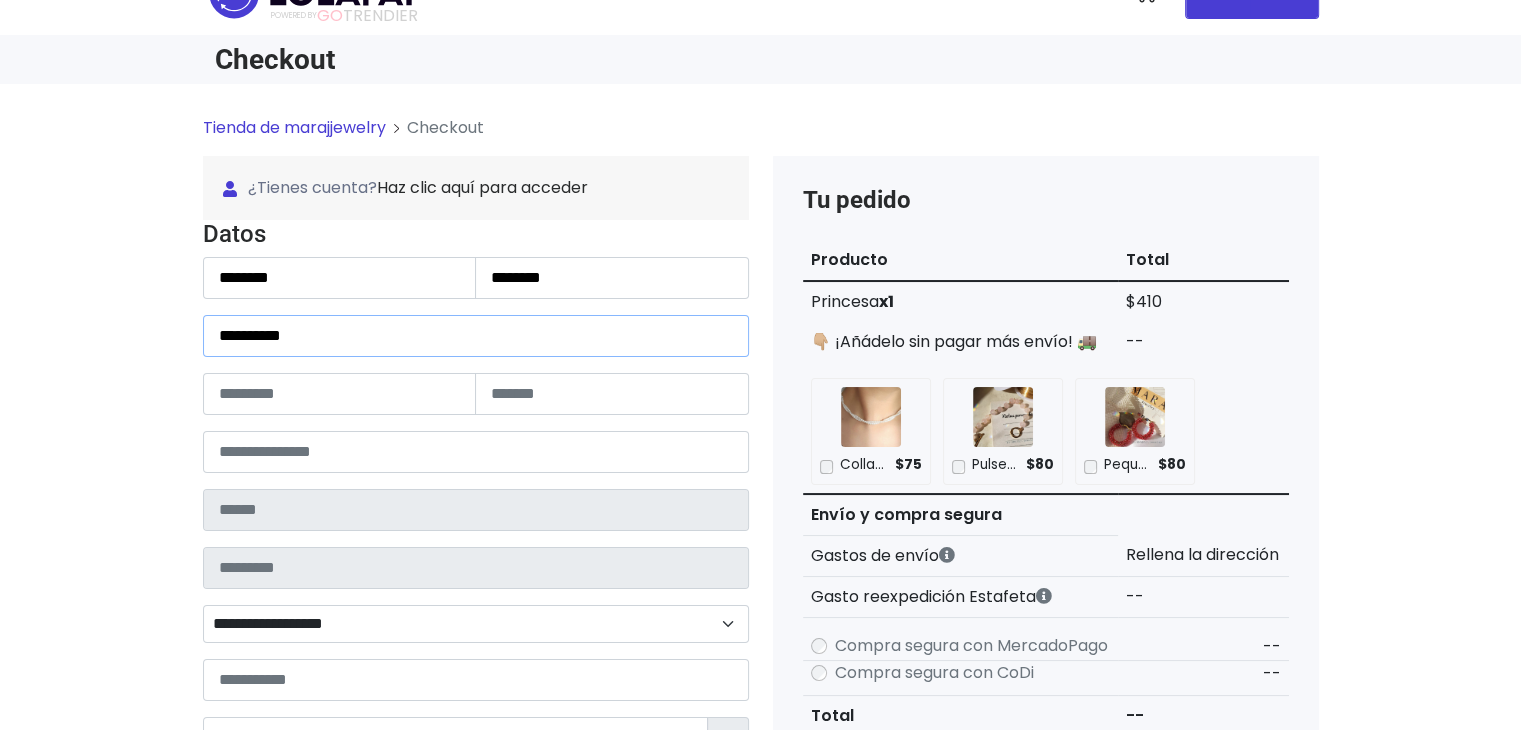 type on "**********" 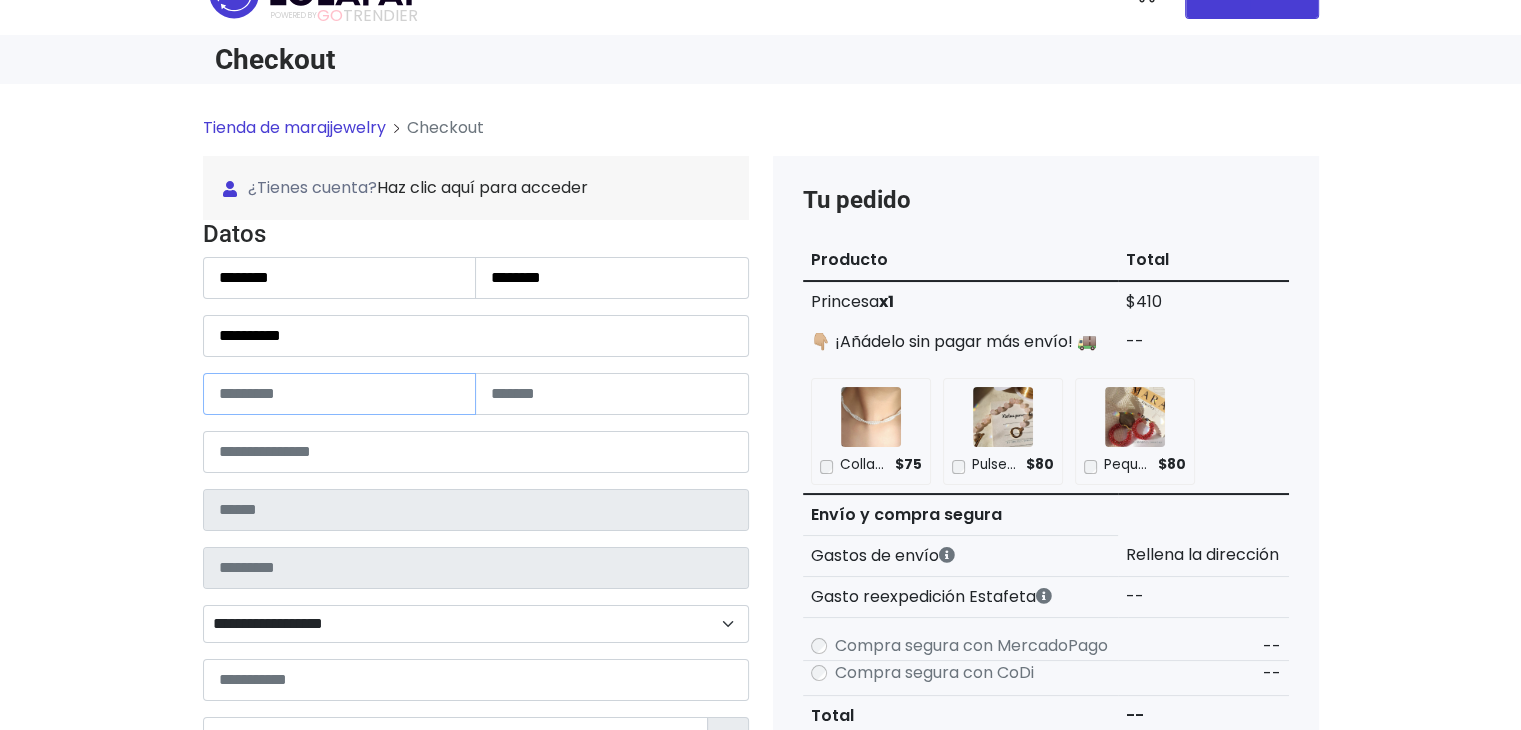 click at bounding box center [340, 394] 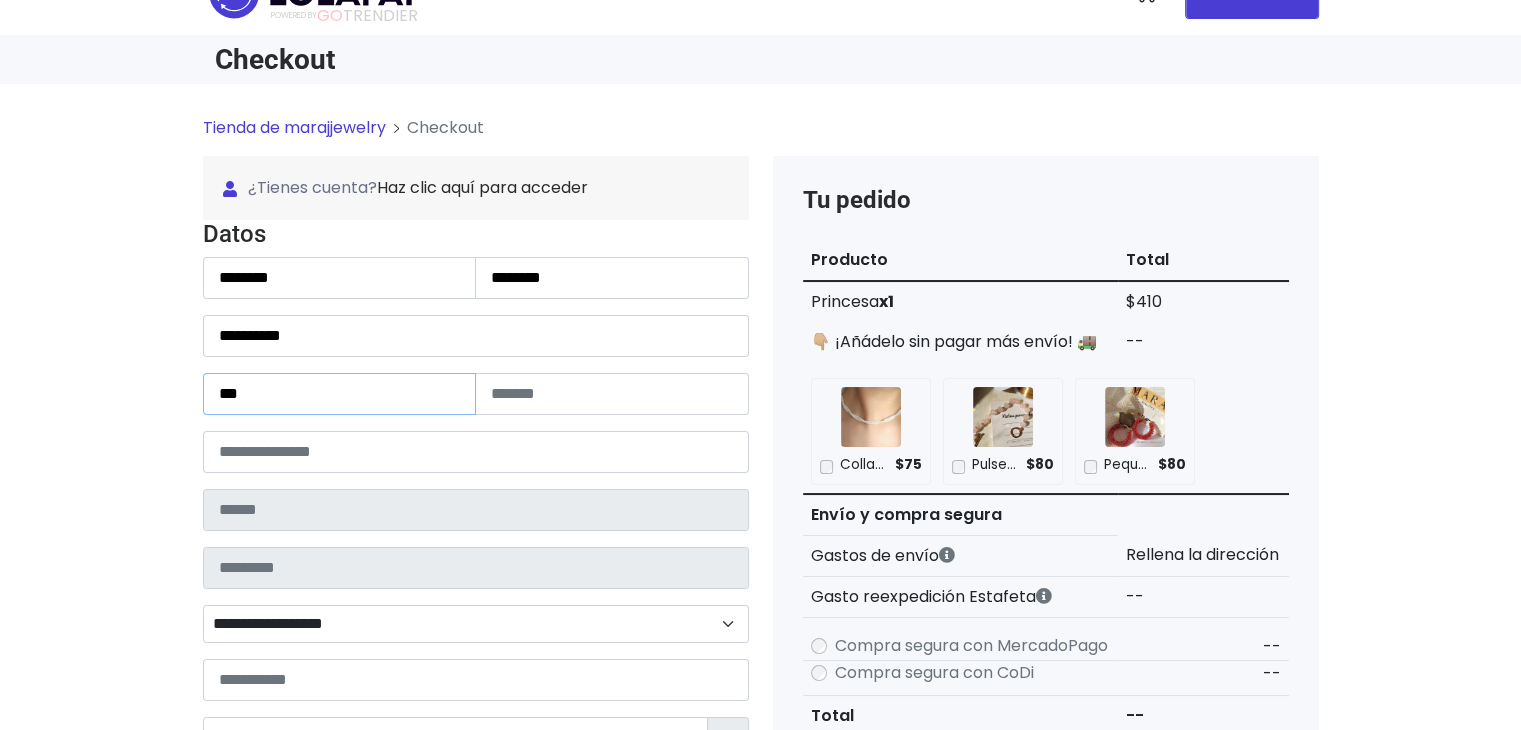 type on "***" 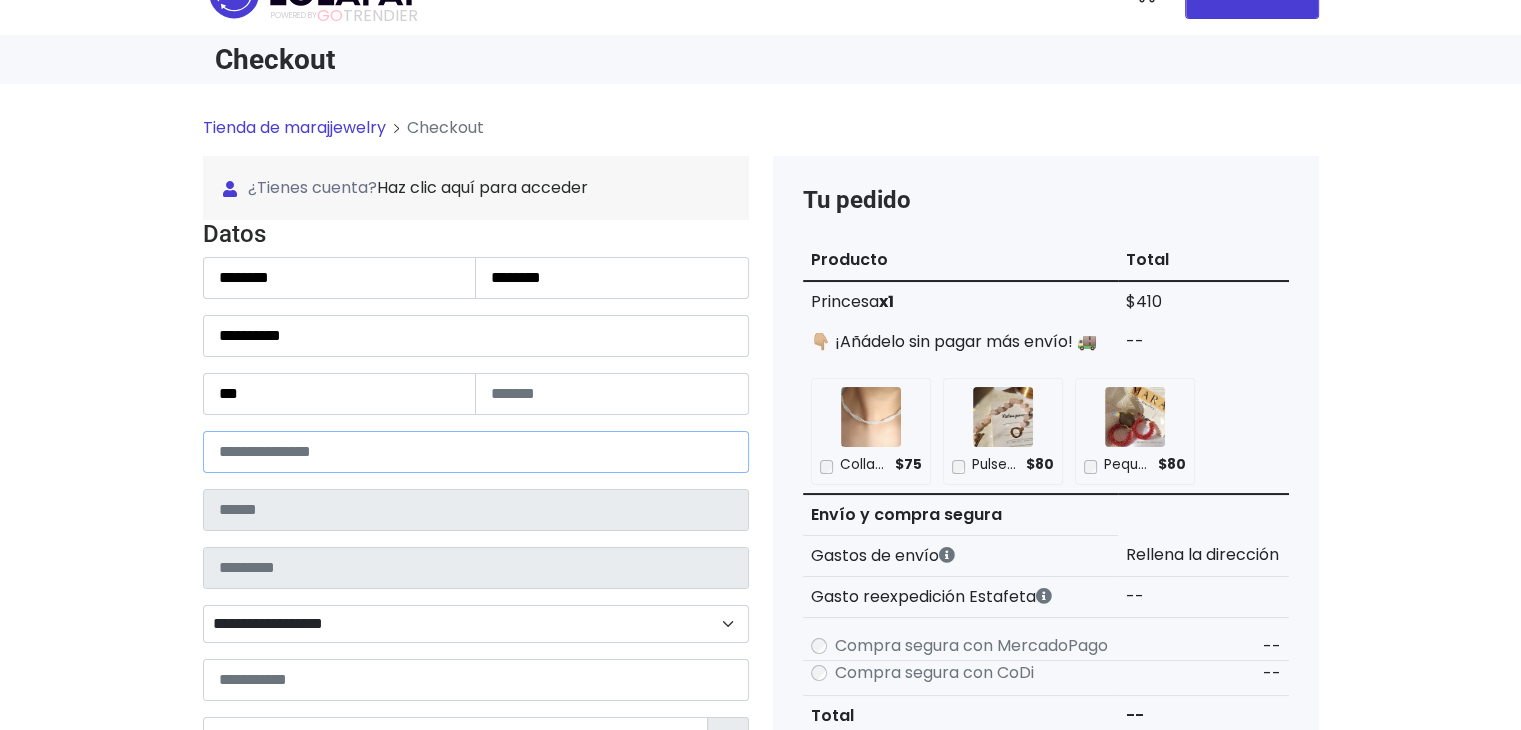 click at bounding box center (476, 452) 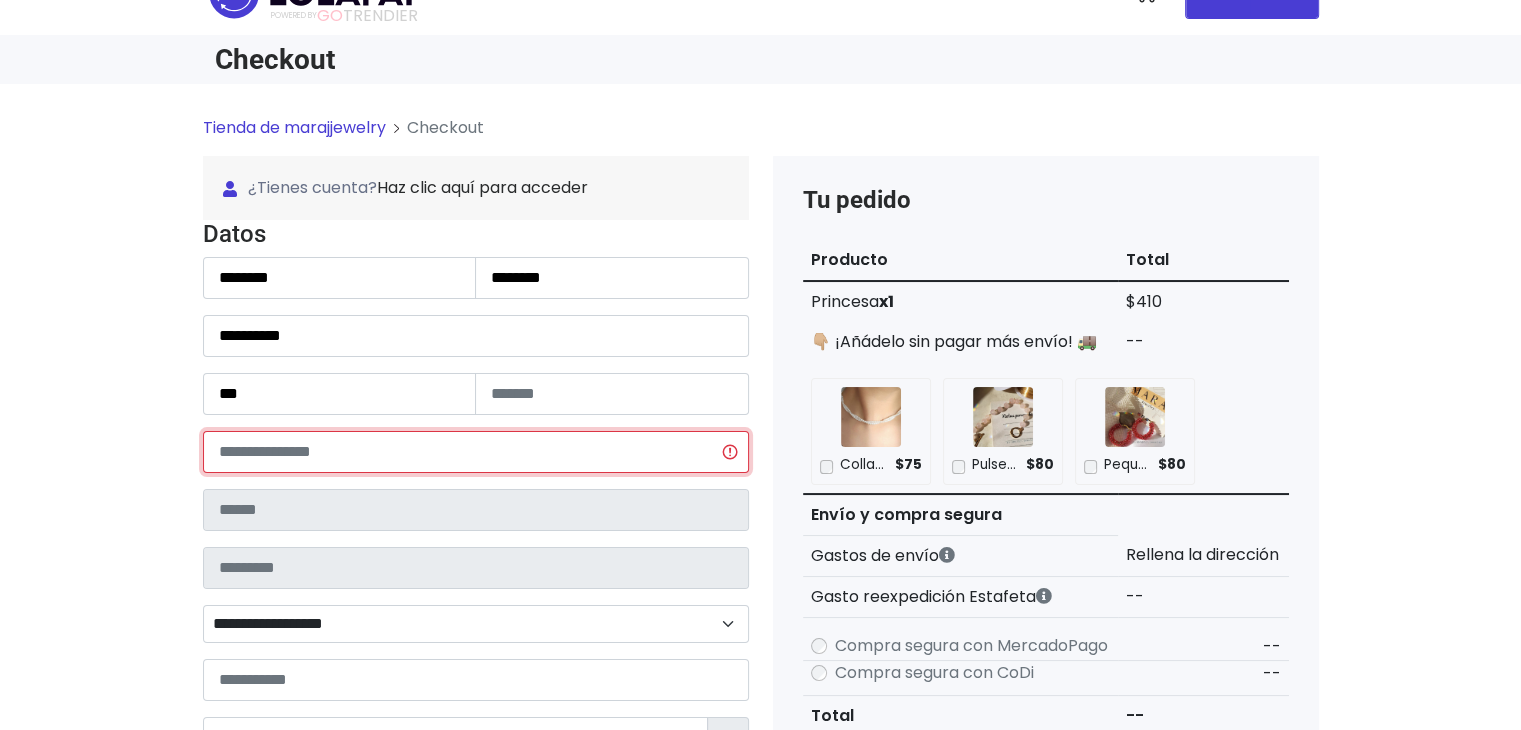 type on "*****" 